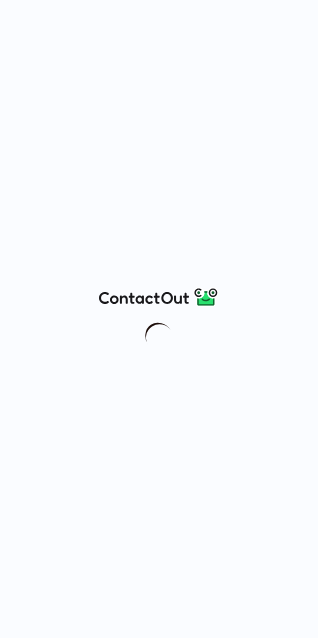 scroll, scrollTop: 0, scrollLeft: 0, axis: both 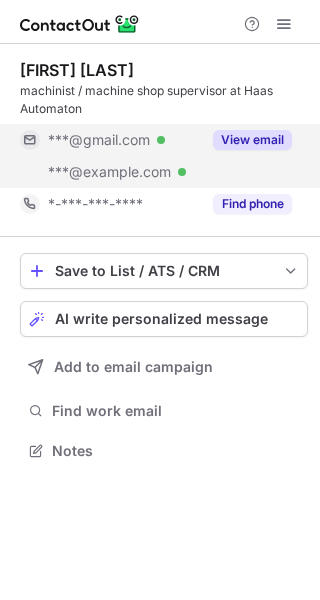 click on "View email" at bounding box center [252, 140] 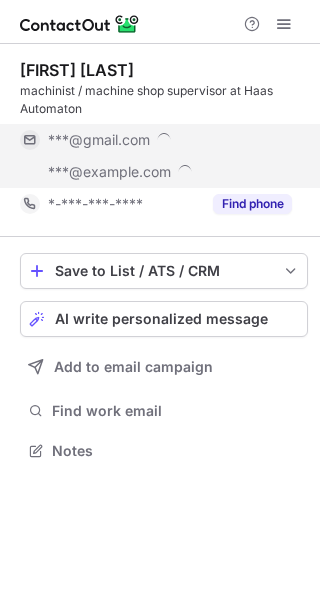scroll, scrollTop: 10, scrollLeft: 10, axis: both 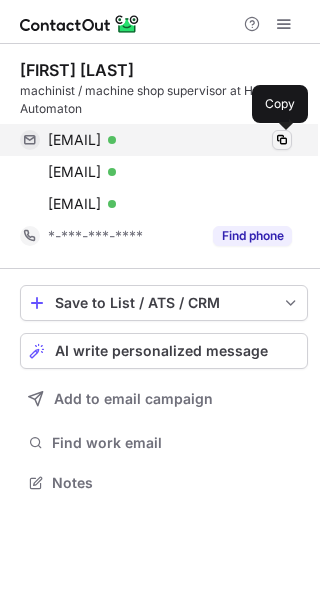click at bounding box center [282, 140] 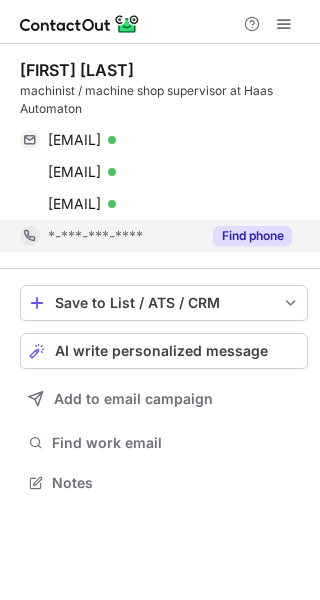 click on "Find phone" at bounding box center (246, 236) 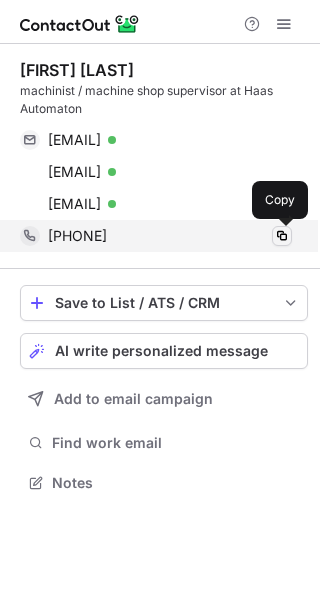 click at bounding box center [282, 236] 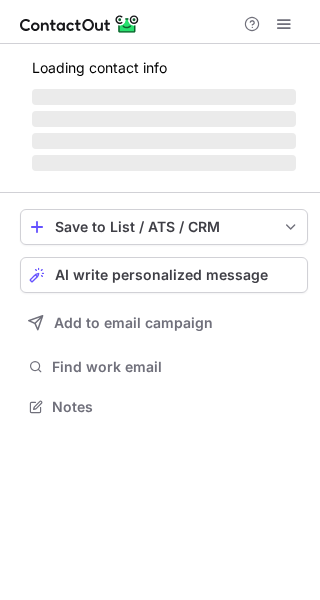 scroll, scrollTop: 0, scrollLeft: 0, axis: both 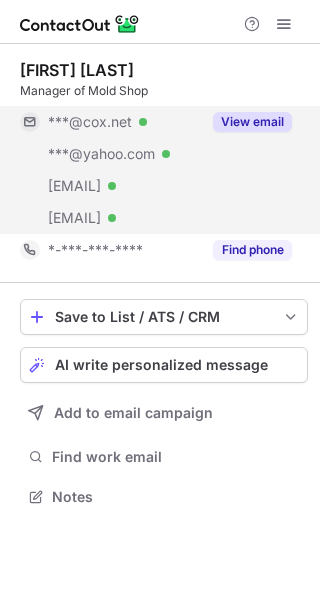 click on "View email" at bounding box center [252, 122] 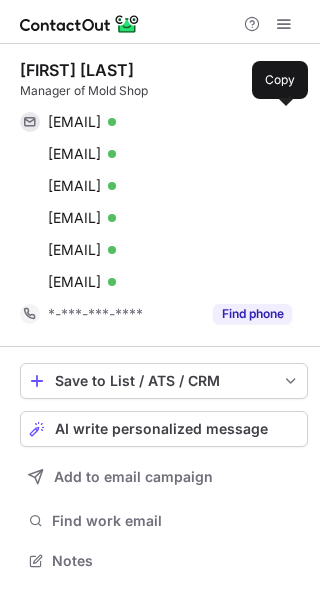 scroll, scrollTop: 10, scrollLeft: 10, axis: both 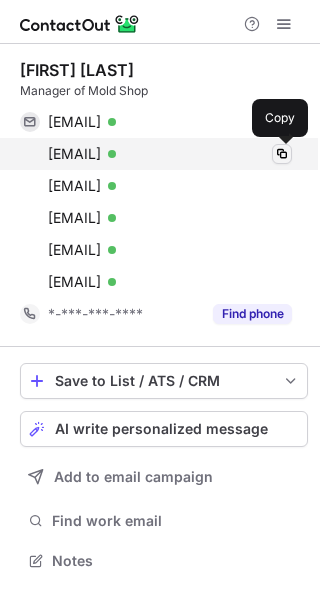 click at bounding box center [282, 154] 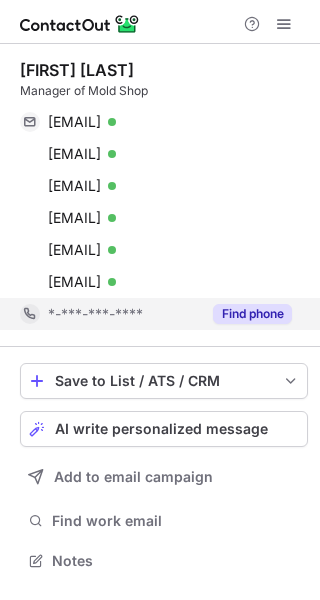 click on "Find phone" at bounding box center [246, 314] 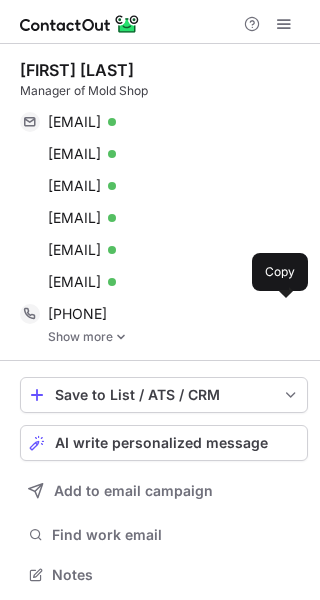 scroll, scrollTop: 10, scrollLeft: 10, axis: both 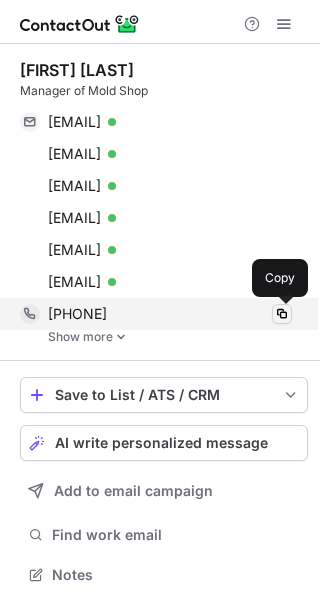 click at bounding box center [282, 314] 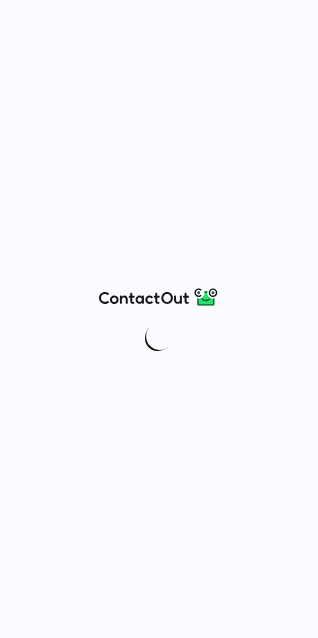 scroll, scrollTop: 0, scrollLeft: 0, axis: both 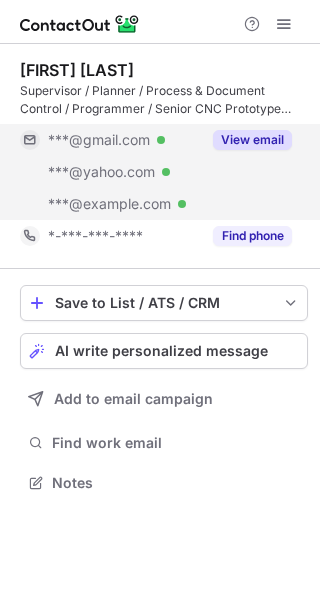 click on "View email" at bounding box center [252, 140] 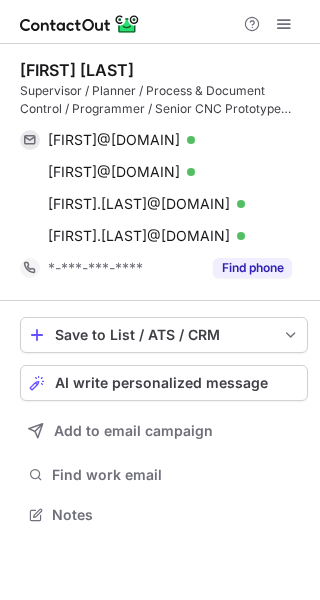 scroll, scrollTop: 10, scrollLeft: 10, axis: both 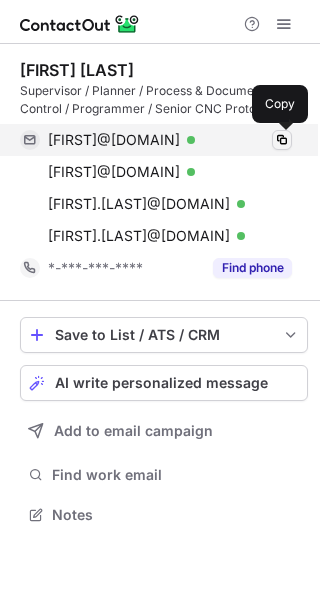 click at bounding box center [282, 140] 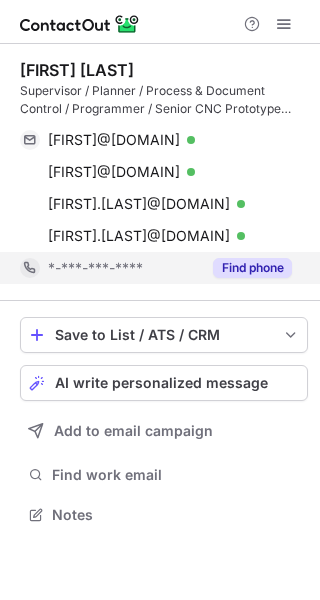 click on "Find phone" at bounding box center [252, 268] 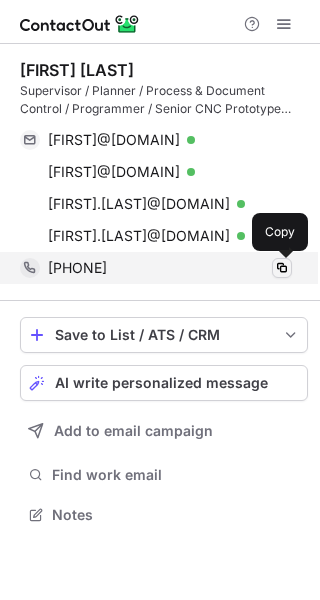 click at bounding box center [282, 268] 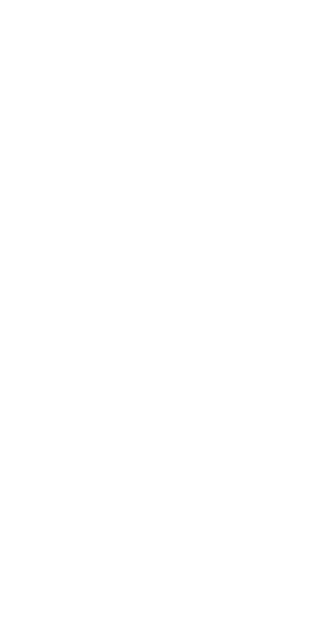 scroll, scrollTop: 0, scrollLeft: 0, axis: both 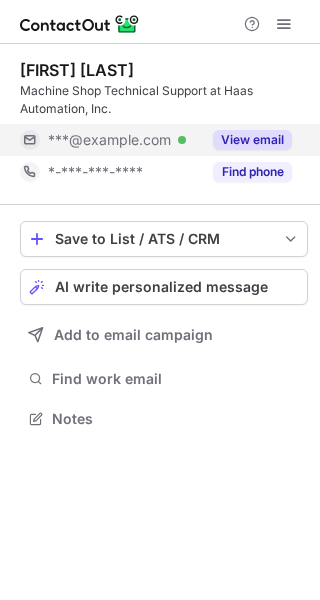 click on "View email" at bounding box center (252, 140) 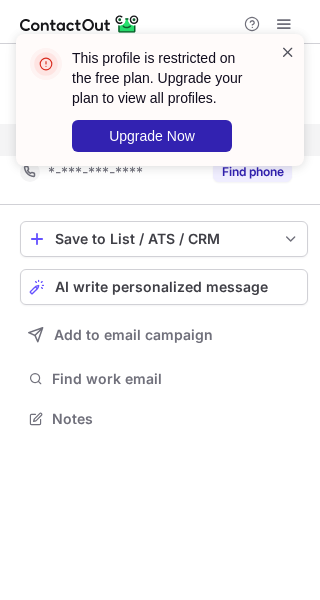 click at bounding box center (288, 52) 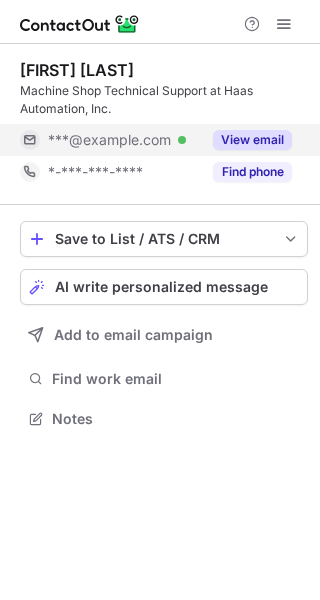 click on "This profile is restricted on the free plan. Upgrade your plan to view all profiles. Upgrade Now" at bounding box center (160, 108) 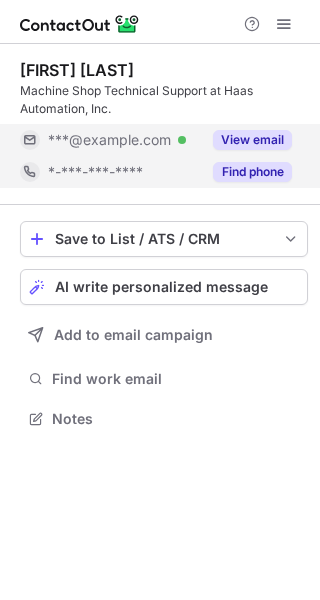 click on "Find phone" at bounding box center [252, 172] 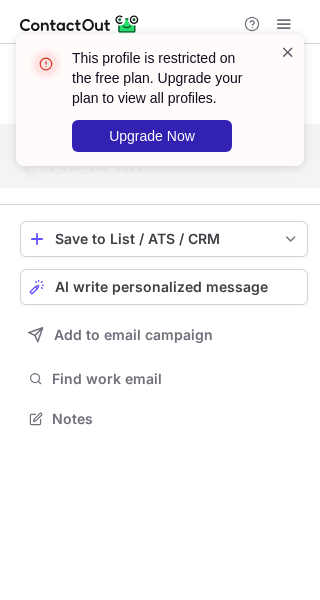 click at bounding box center (288, 52) 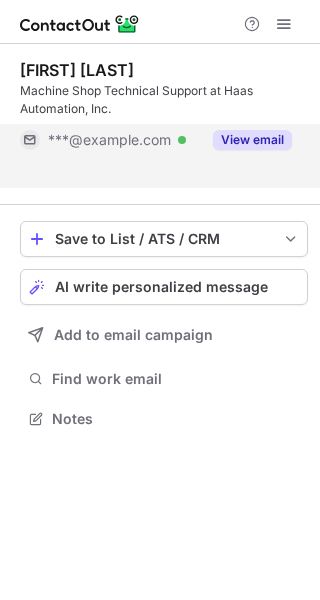 scroll, scrollTop: 373, scrollLeft: 320, axis: both 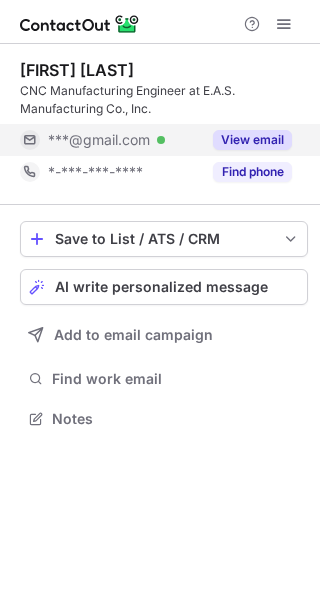 click on "View email" at bounding box center (252, 140) 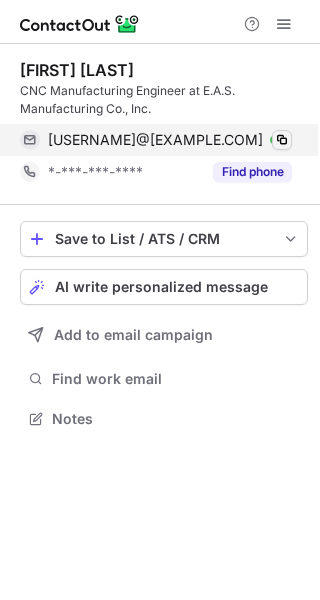 click at bounding box center [282, 140] 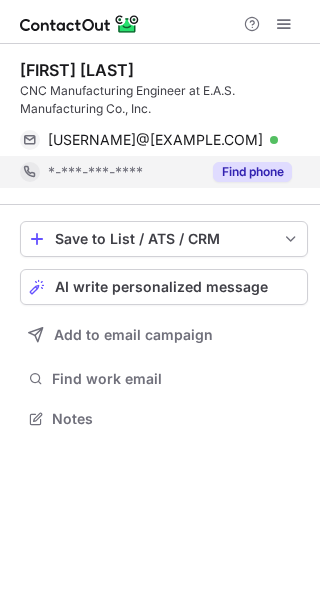 click on "Find phone" at bounding box center [252, 172] 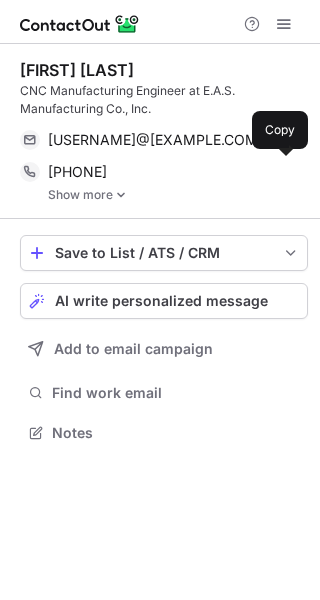 scroll, scrollTop: 10, scrollLeft: 10, axis: both 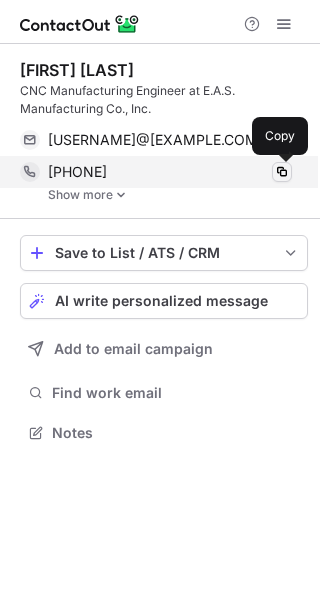 click at bounding box center [282, 172] 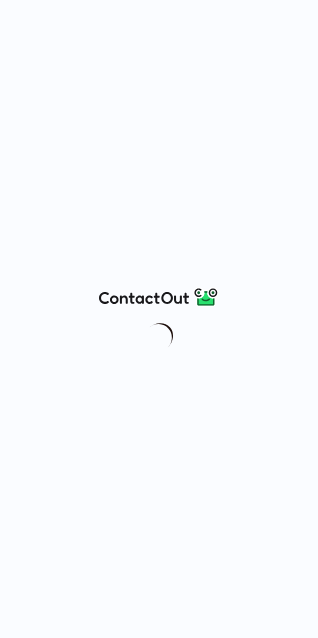 scroll, scrollTop: 0, scrollLeft: 0, axis: both 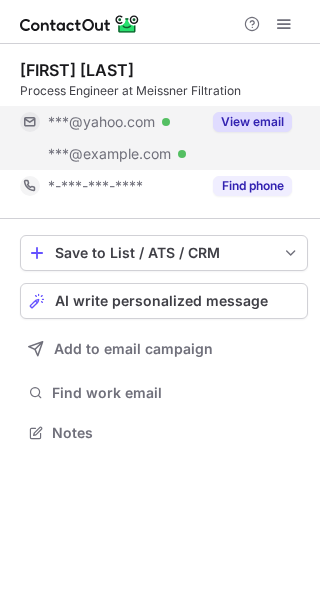 click on "View email" at bounding box center [252, 122] 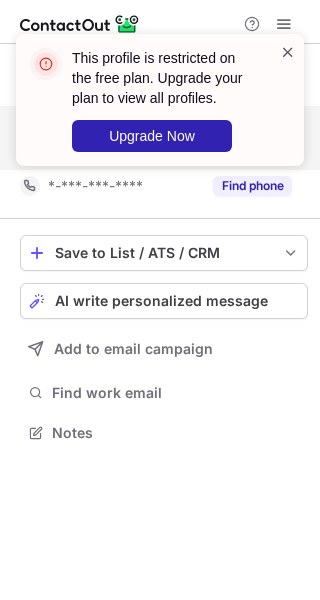 click at bounding box center (288, 52) 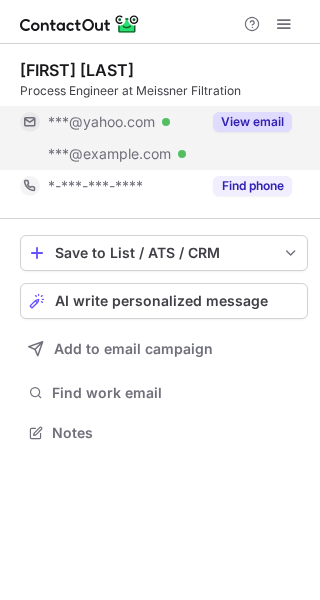 click on "This profile is restricted on the free plan. Upgrade your plan to view all profiles. Upgrade Now Matthew Weal Process Engineer at Meissner Filtration ***@yahoo.com Verified ***@meissner.com Verified View email *-***-***-**** Find phone Save to List / ATS / CRM List Select Lever Connect Greenhouse Connect Salesforce Connect Hubspot Connect Bullhorn Connect Zapier (100+ Applications) Connect Request a new integration AI write personalized message Add to email campaign Find work email Notes" at bounding box center [160, 300] 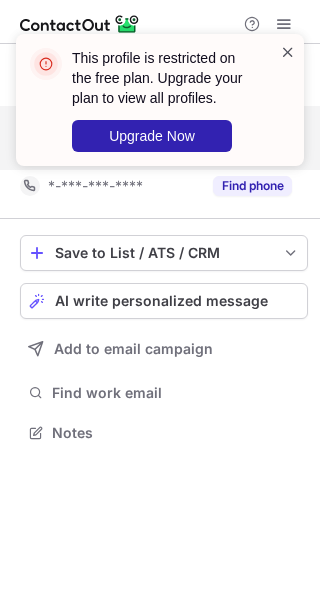 click at bounding box center (288, 52) 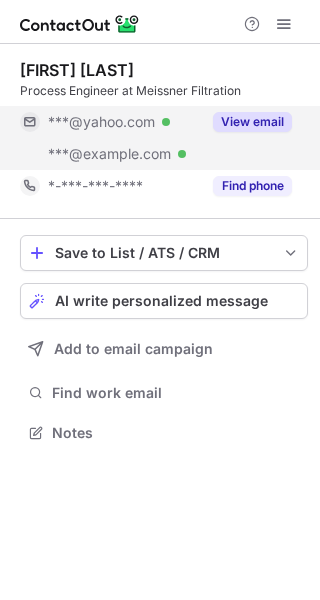 click on "This profile is restricted on the free plan. Upgrade your plan to view all profiles. Upgrade Now Matthew Weal Process Engineer at Meissner Filtration ***@yahoo.com Verified ***@meissner.com Verified View email *-***-***-**** Find phone Save to List / ATS / CRM List Select Lever Connect Greenhouse Connect Salesforce Connect Hubspot Connect Bullhorn Connect Zapier (100+ Applications) Connect Request a new integration AI write personalized message Add to email campaign Find work email Notes" at bounding box center [160, 300] 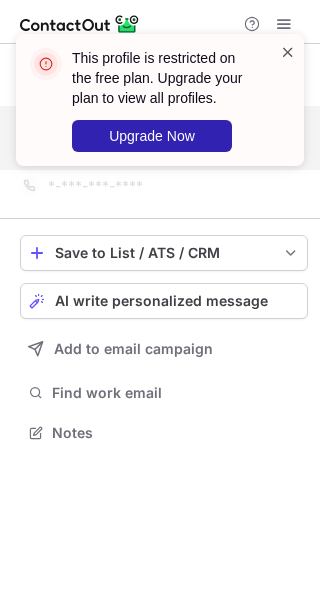 click at bounding box center [288, 52] 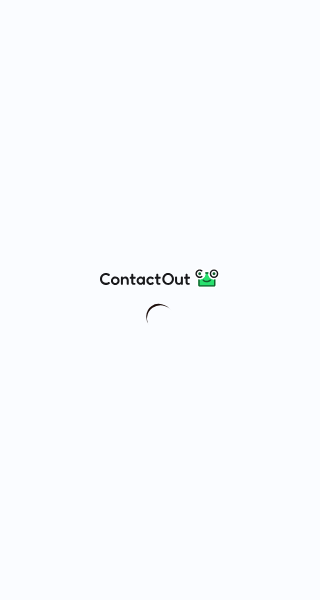 scroll, scrollTop: 0, scrollLeft: 0, axis: both 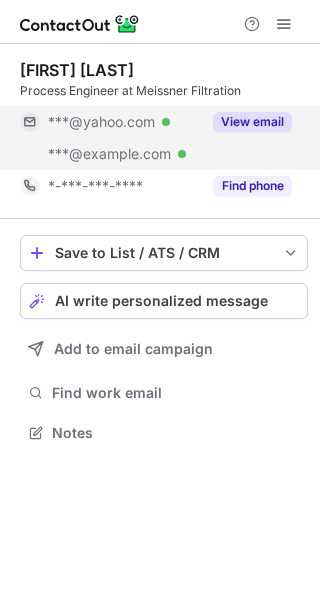 click on "View email" at bounding box center (252, 122) 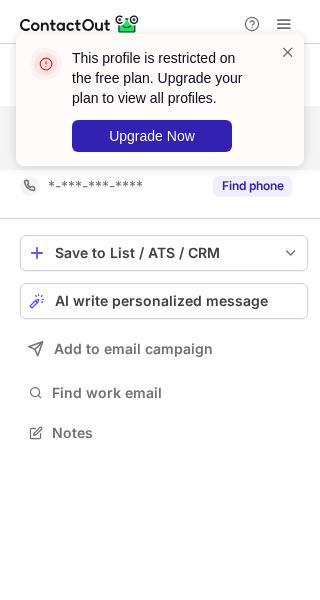 click on "This profile is restricted on the free plan. Upgrade your plan to view all profiles. Upgrade Now" at bounding box center (152, 100) 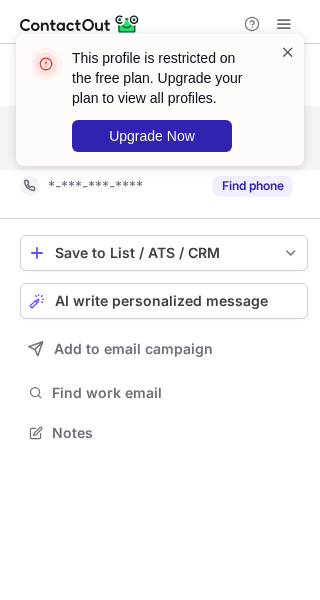 click at bounding box center (288, 52) 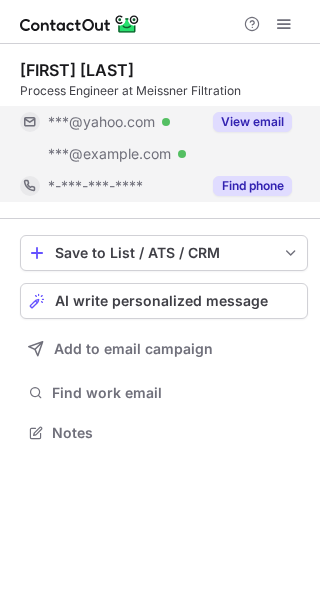 click on "Find phone" at bounding box center (252, 186) 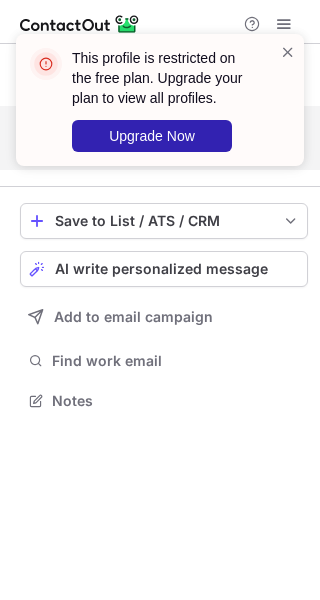 scroll, scrollTop: 387, scrollLeft: 320, axis: both 